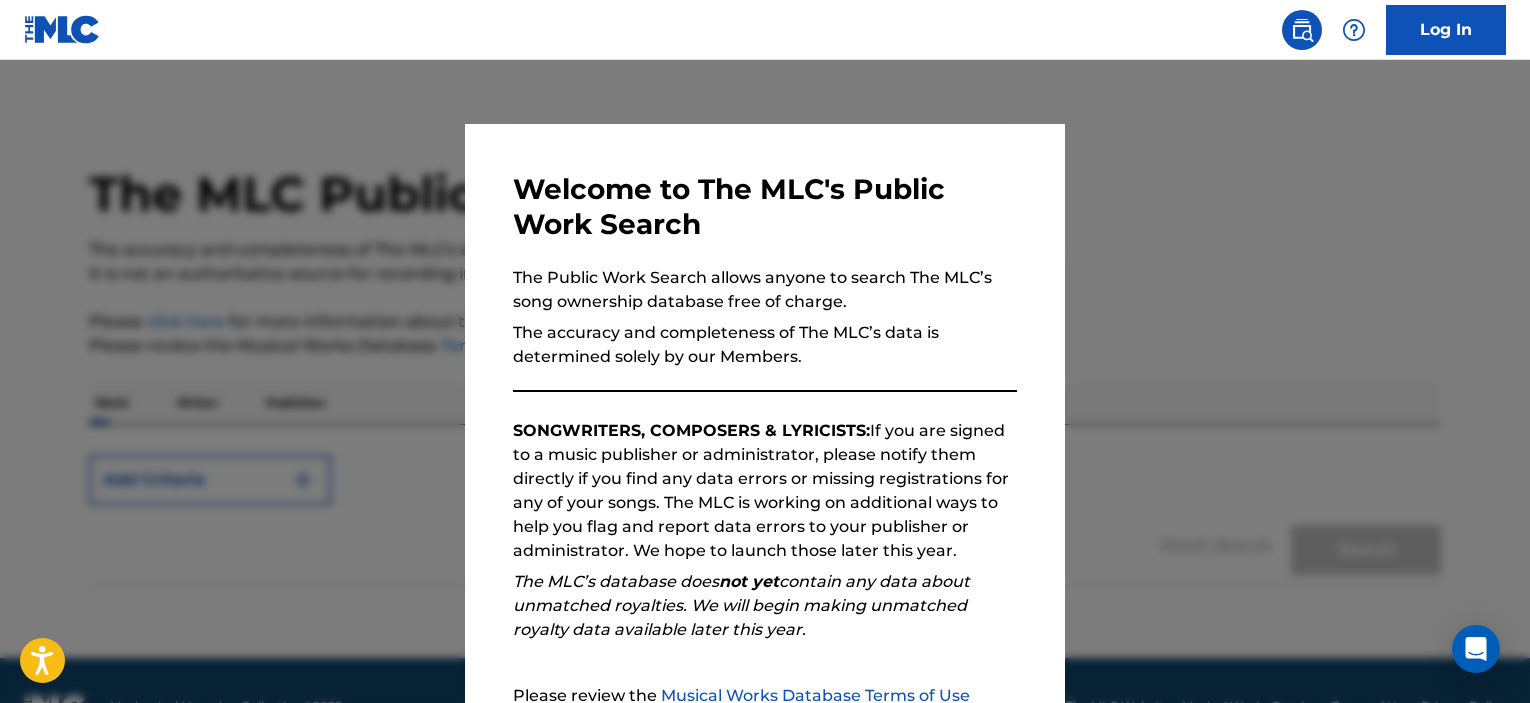 scroll, scrollTop: 0, scrollLeft: 0, axis: both 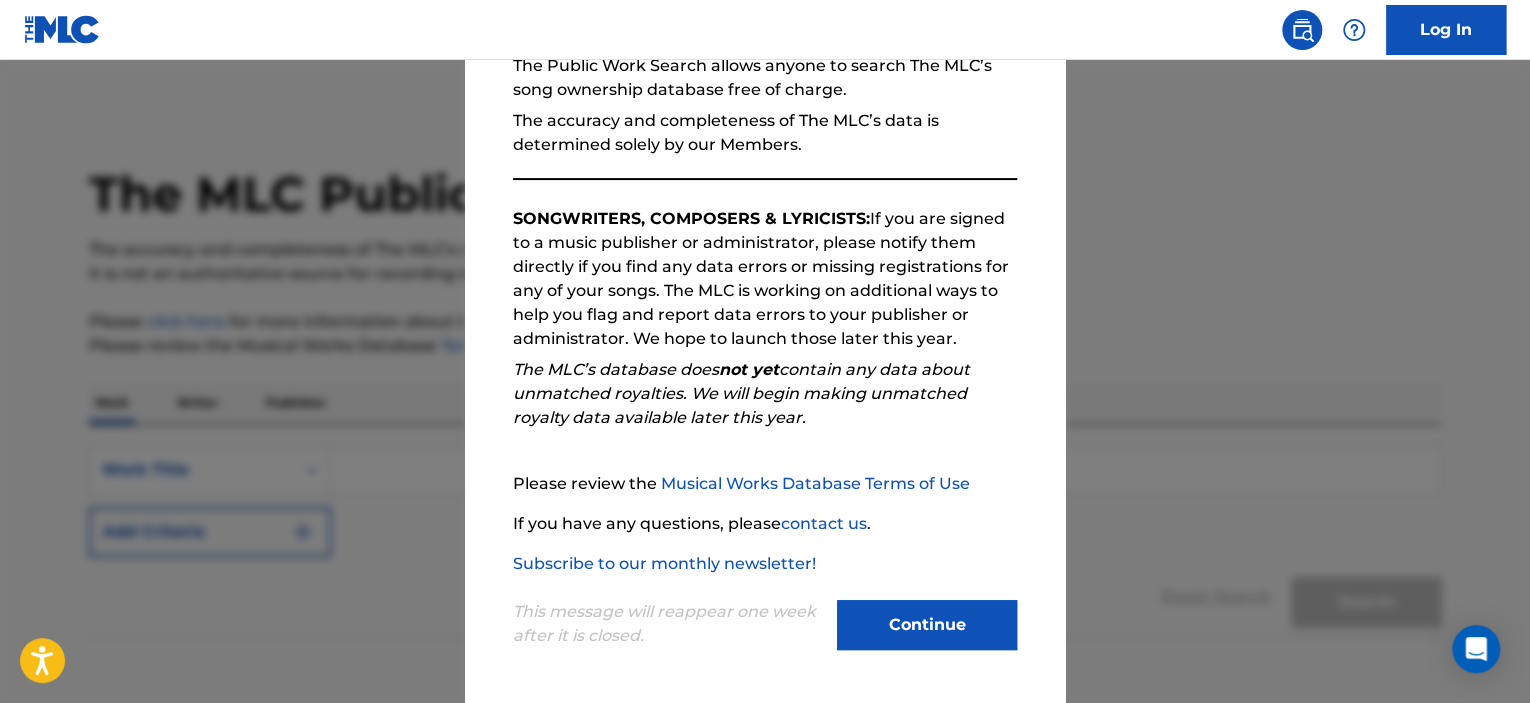 click on "Continue" at bounding box center [927, 625] 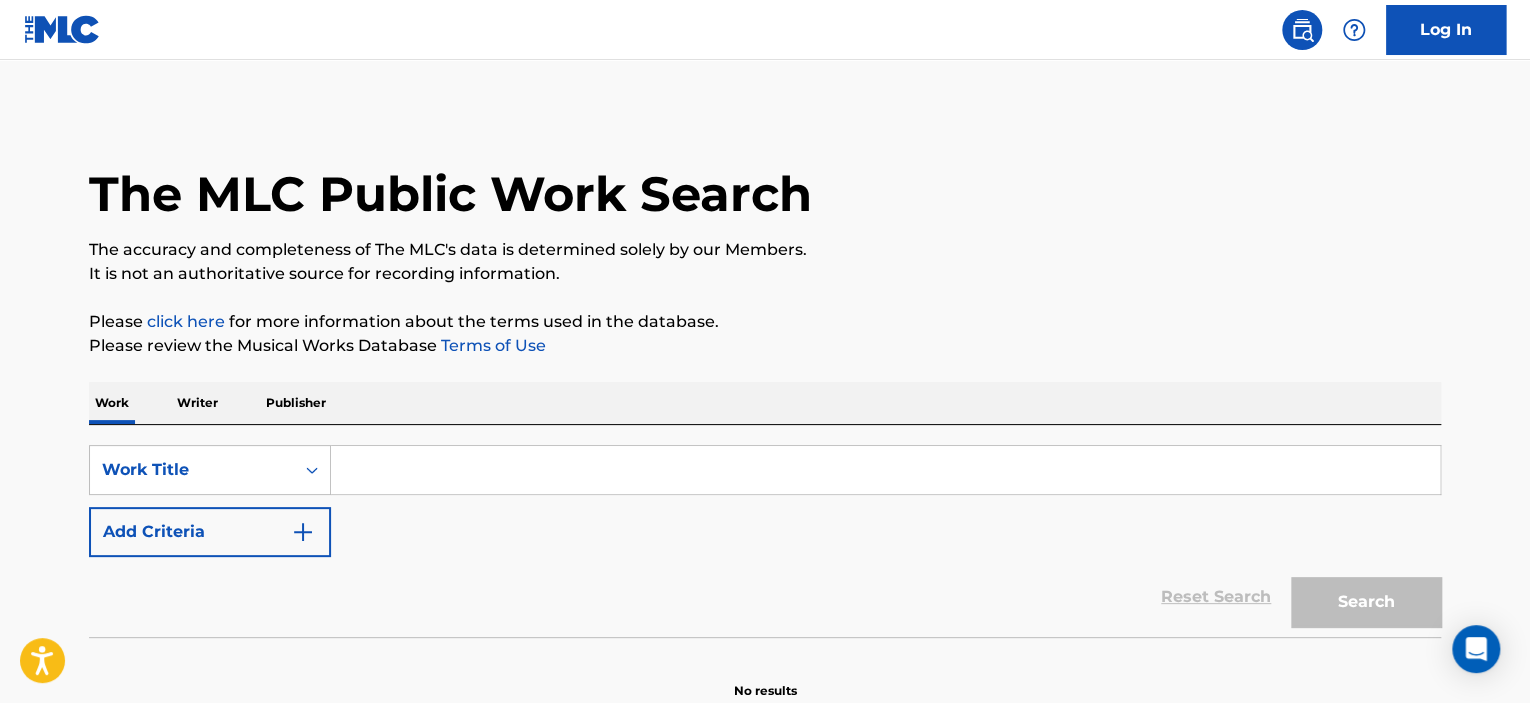 click at bounding box center (885, 470) 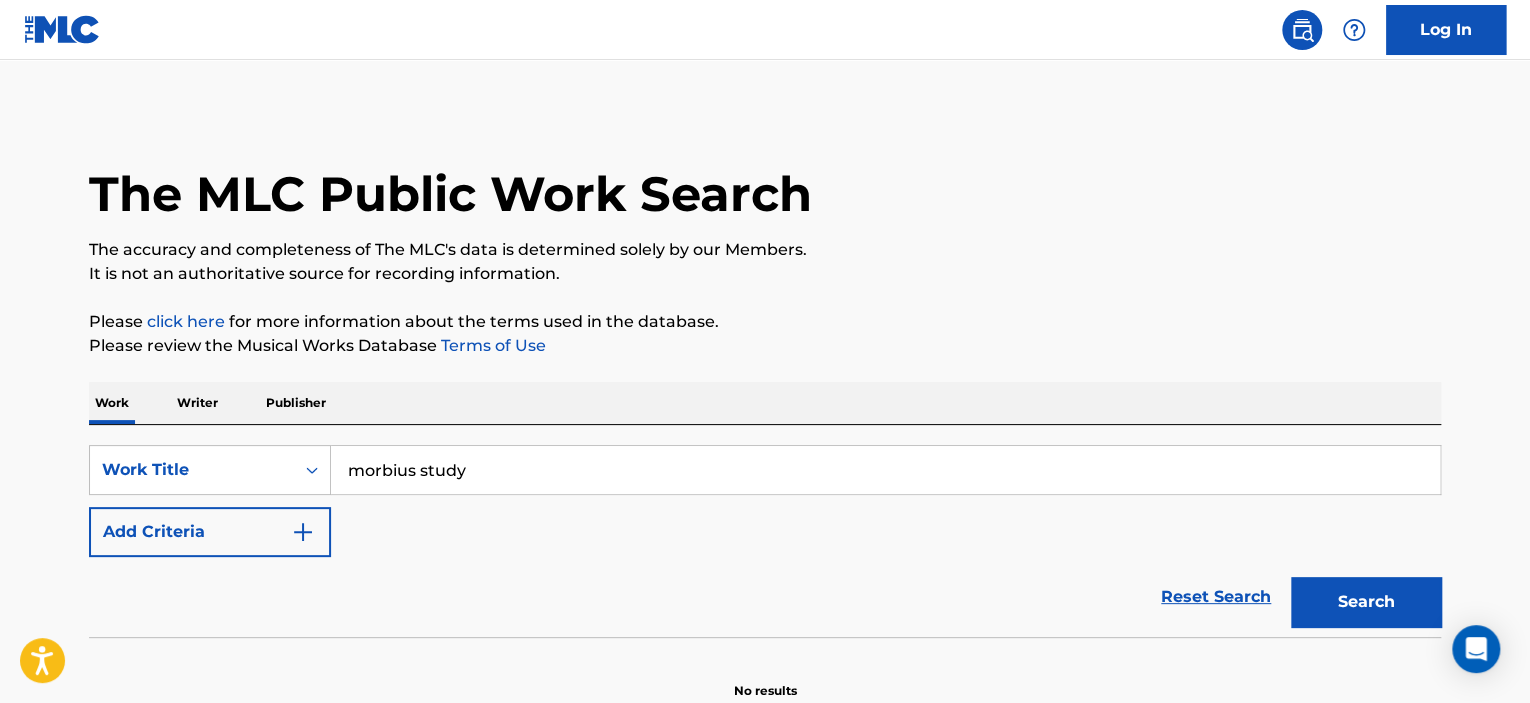type on "morbius study" 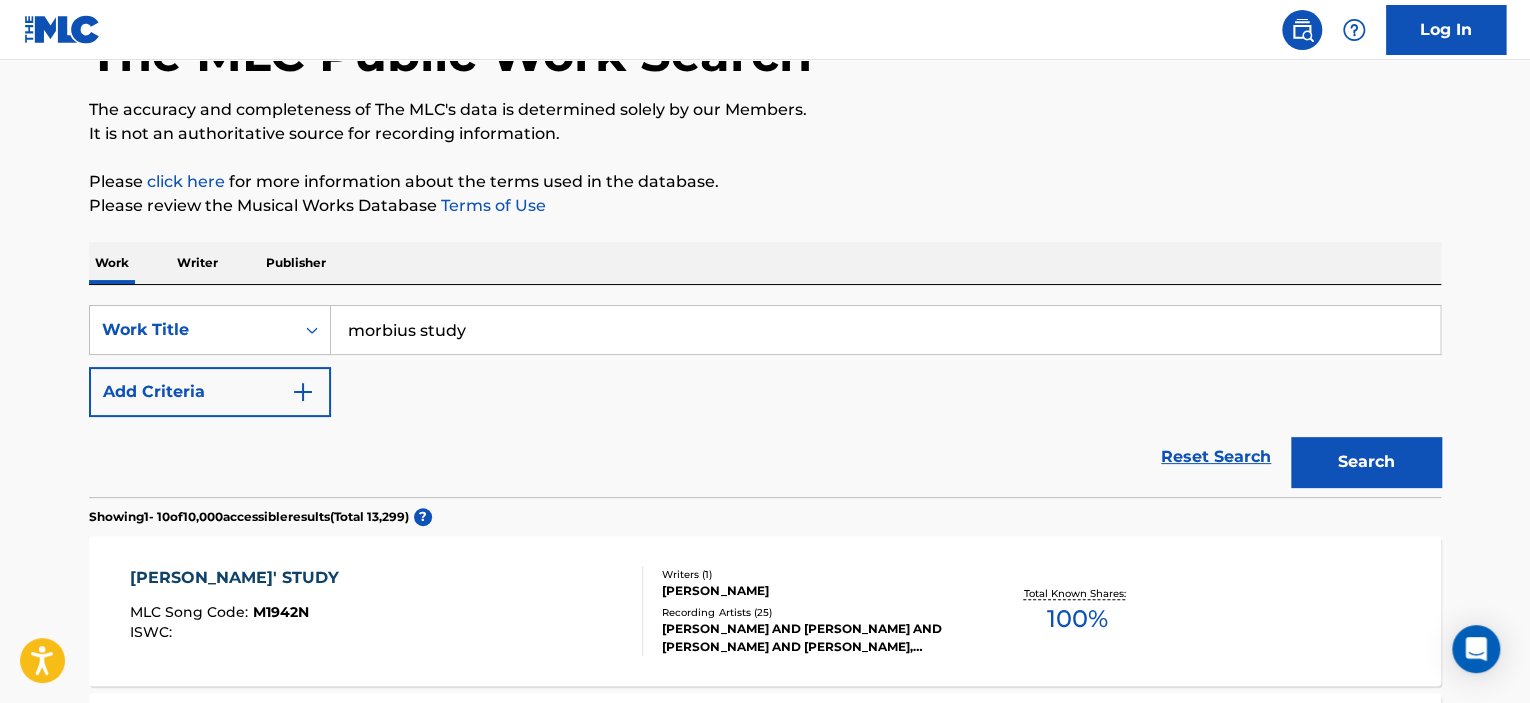 scroll, scrollTop: 300, scrollLeft: 0, axis: vertical 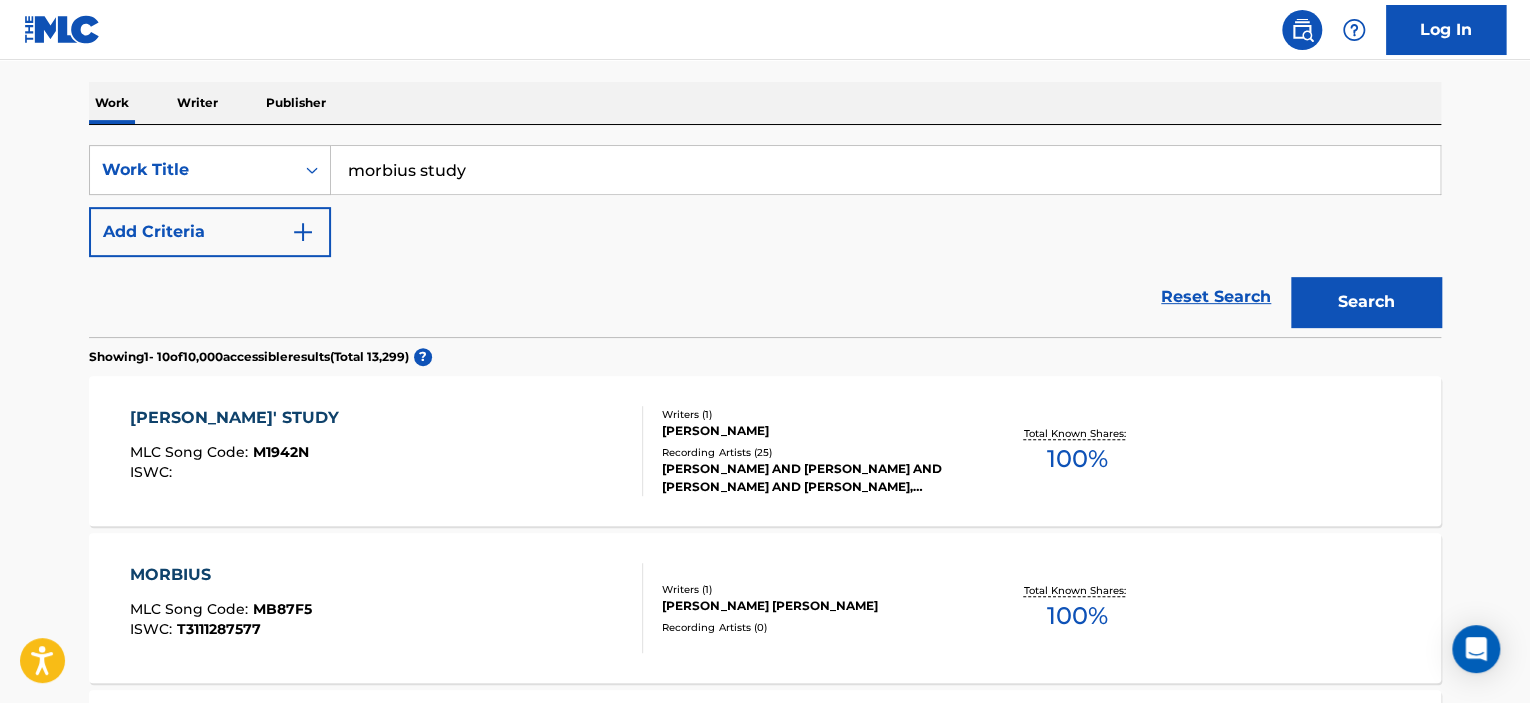 click on "[PERSON_NAME]' STUDY MLC Song Code : M1942N ISWC :" at bounding box center (387, 451) 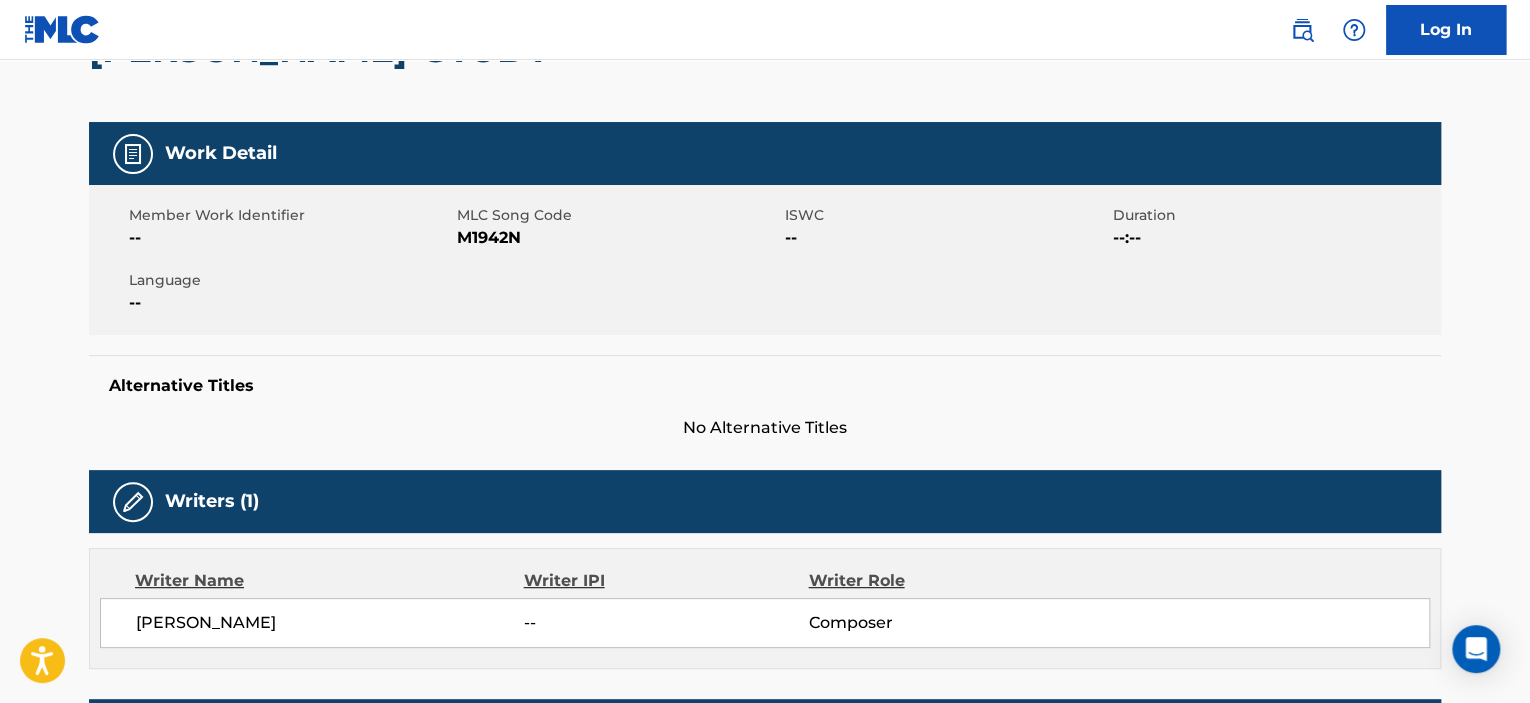 scroll, scrollTop: 500, scrollLeft: 0, axis: vertical 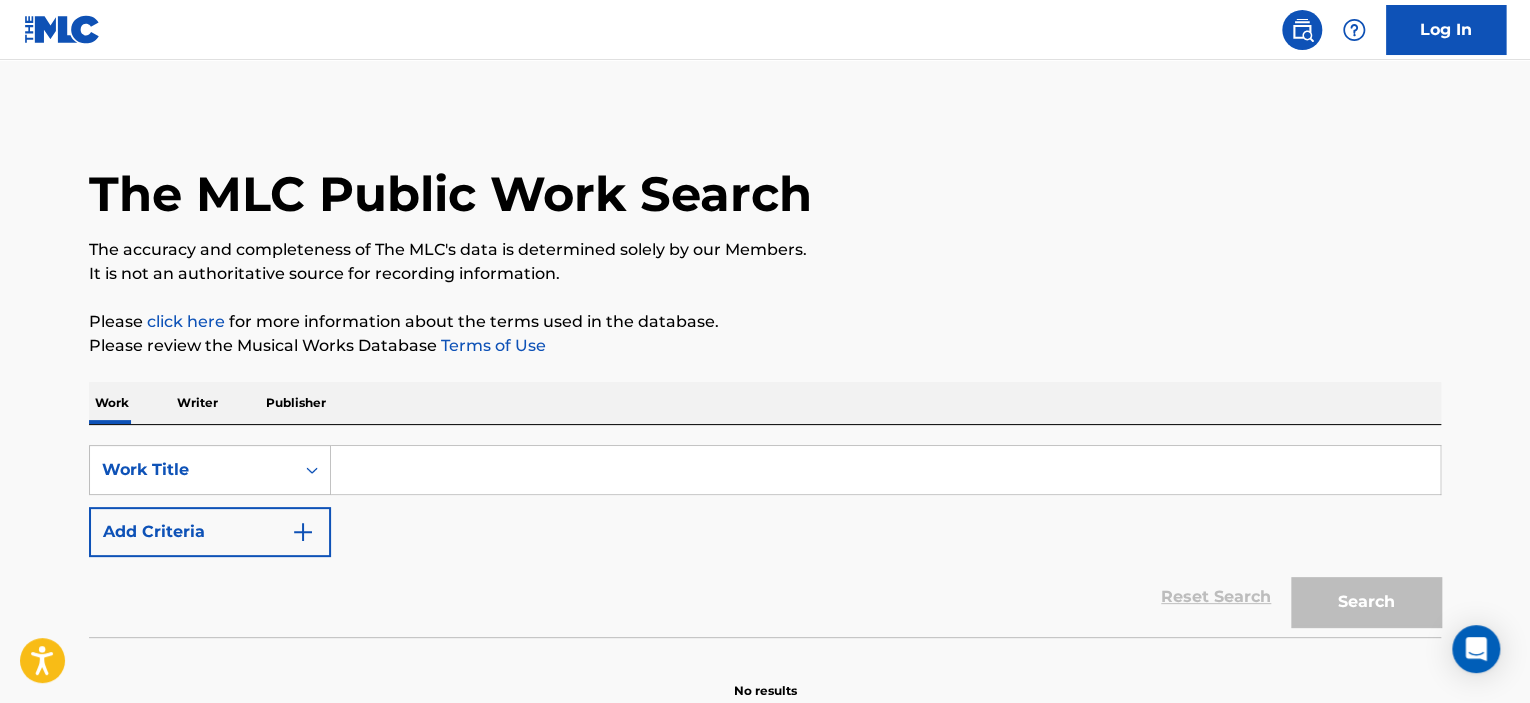 click at bounding box center (885, 470) 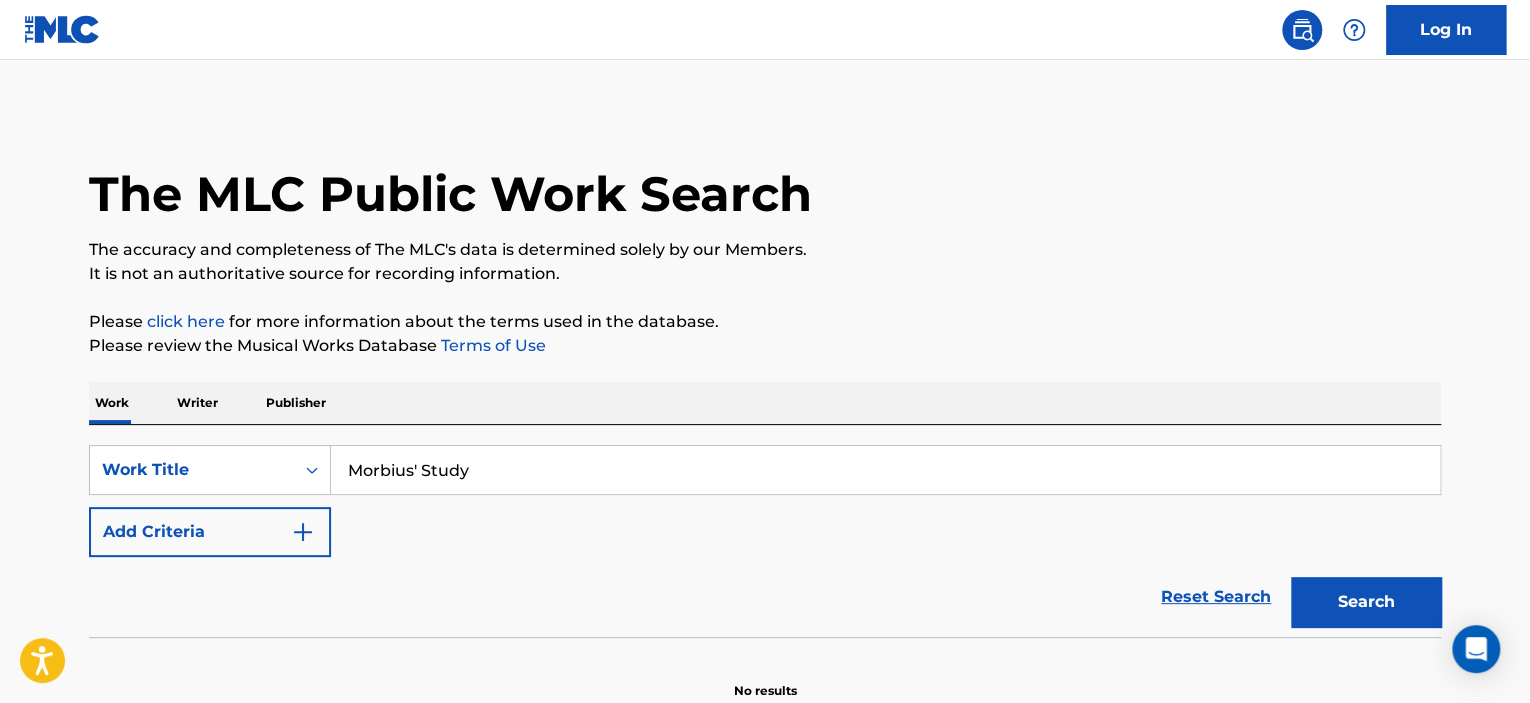 type on "Morbius' Study" 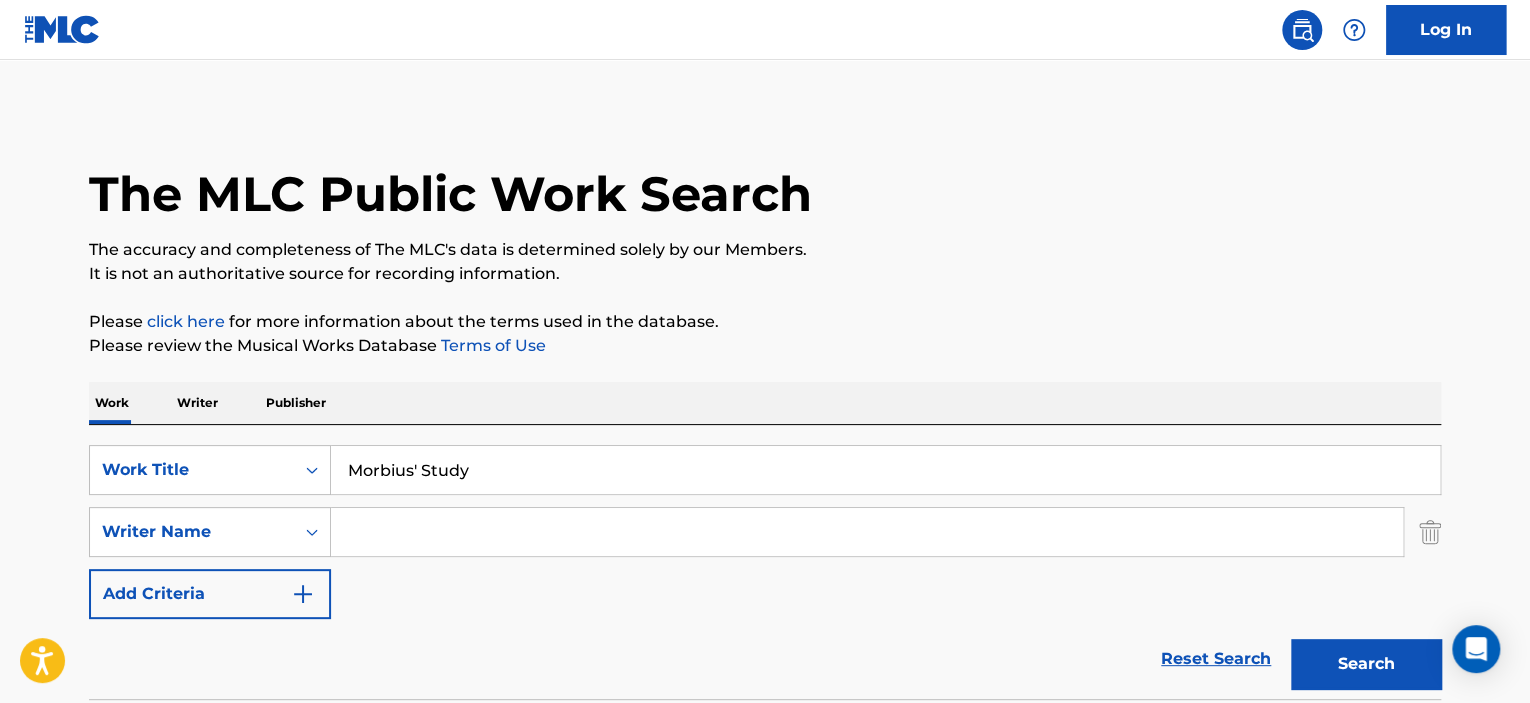 click at bounding box center [867, 532] 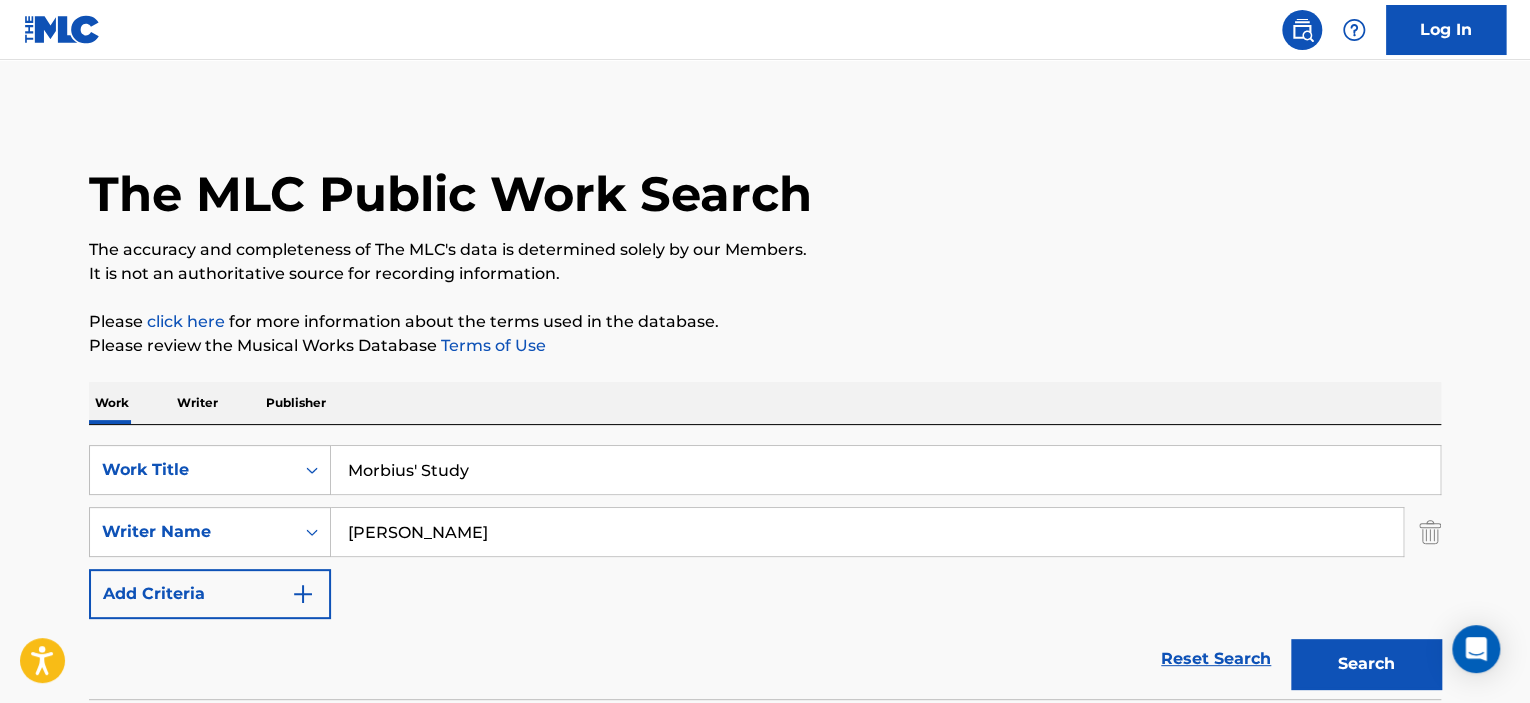 type on "barron" 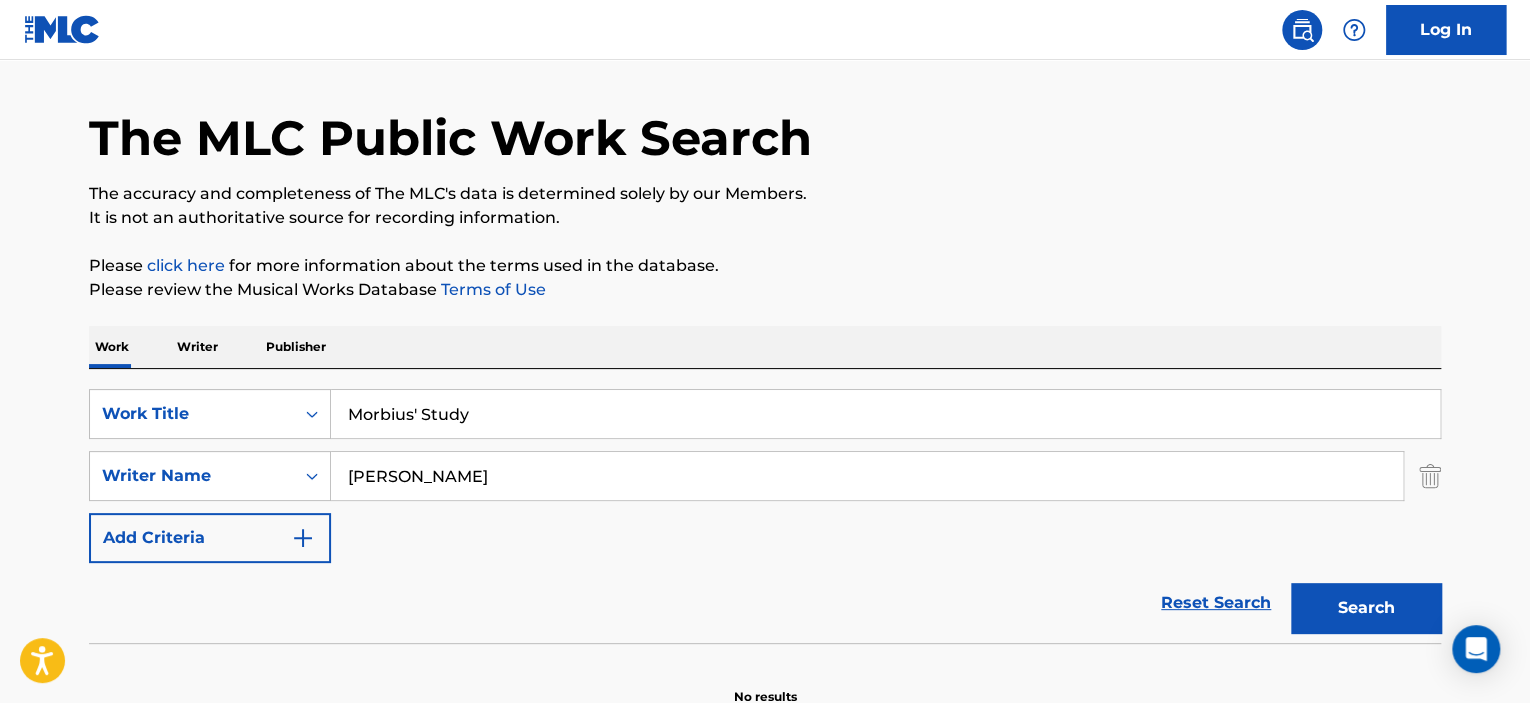 scroll, scrollTop: 164, scrollLeft: 0, axis: vertical 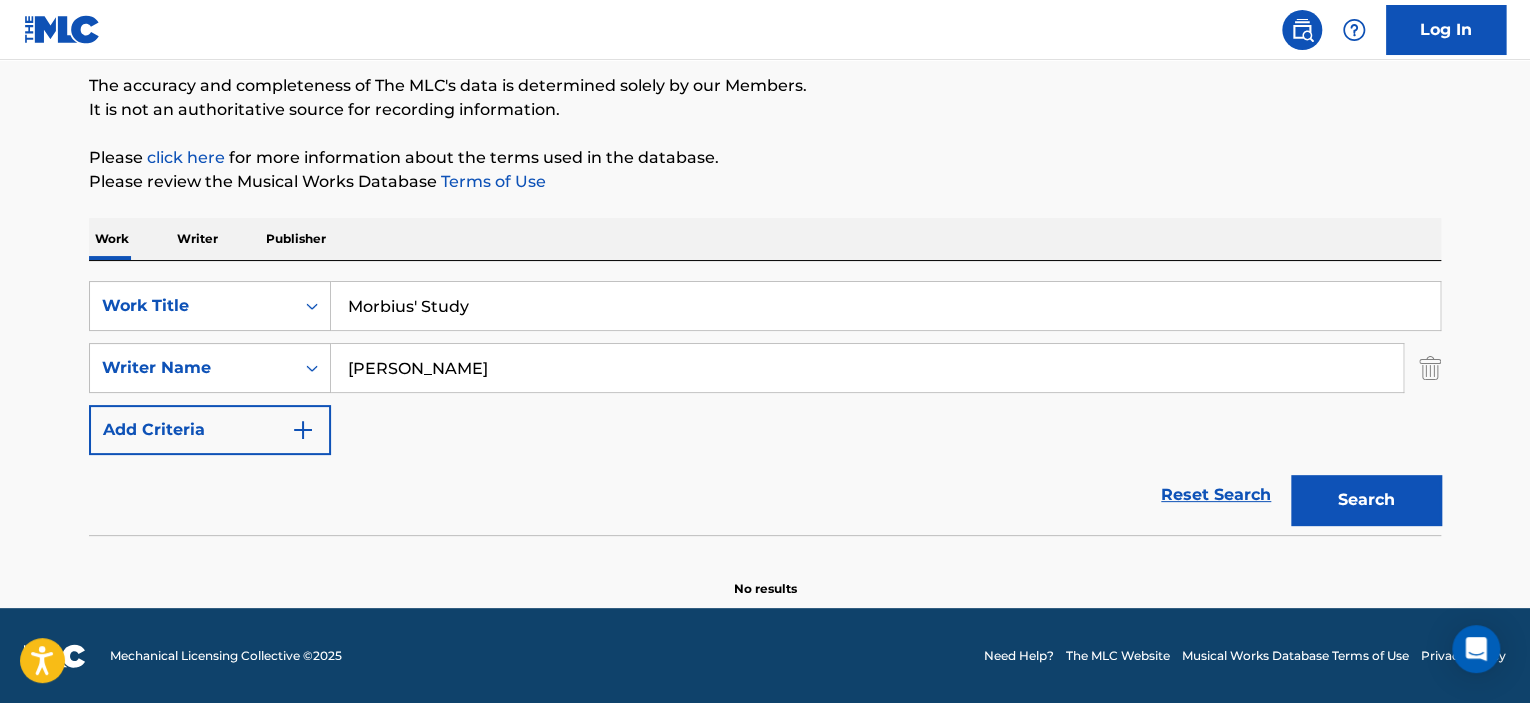 click on "barron" at bounding box center (867, 368) 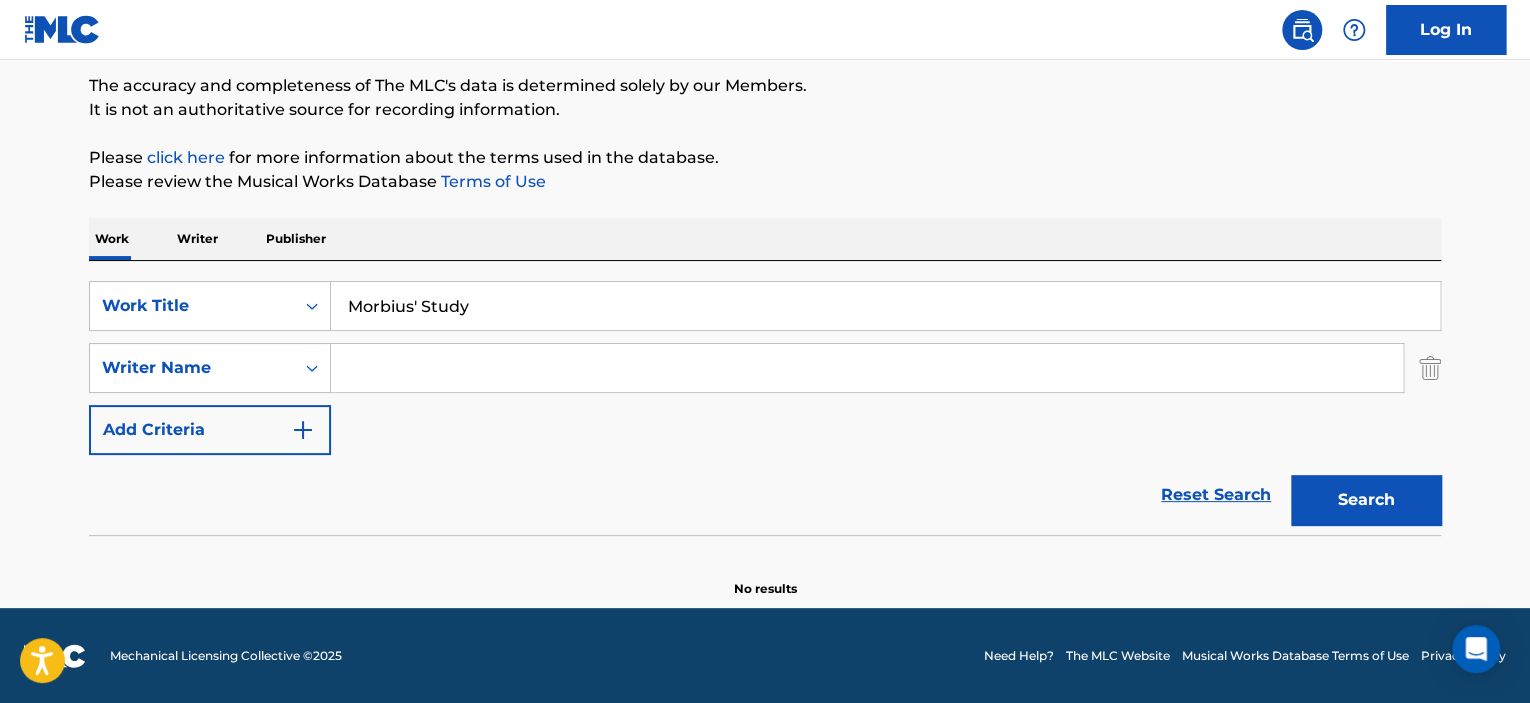 type 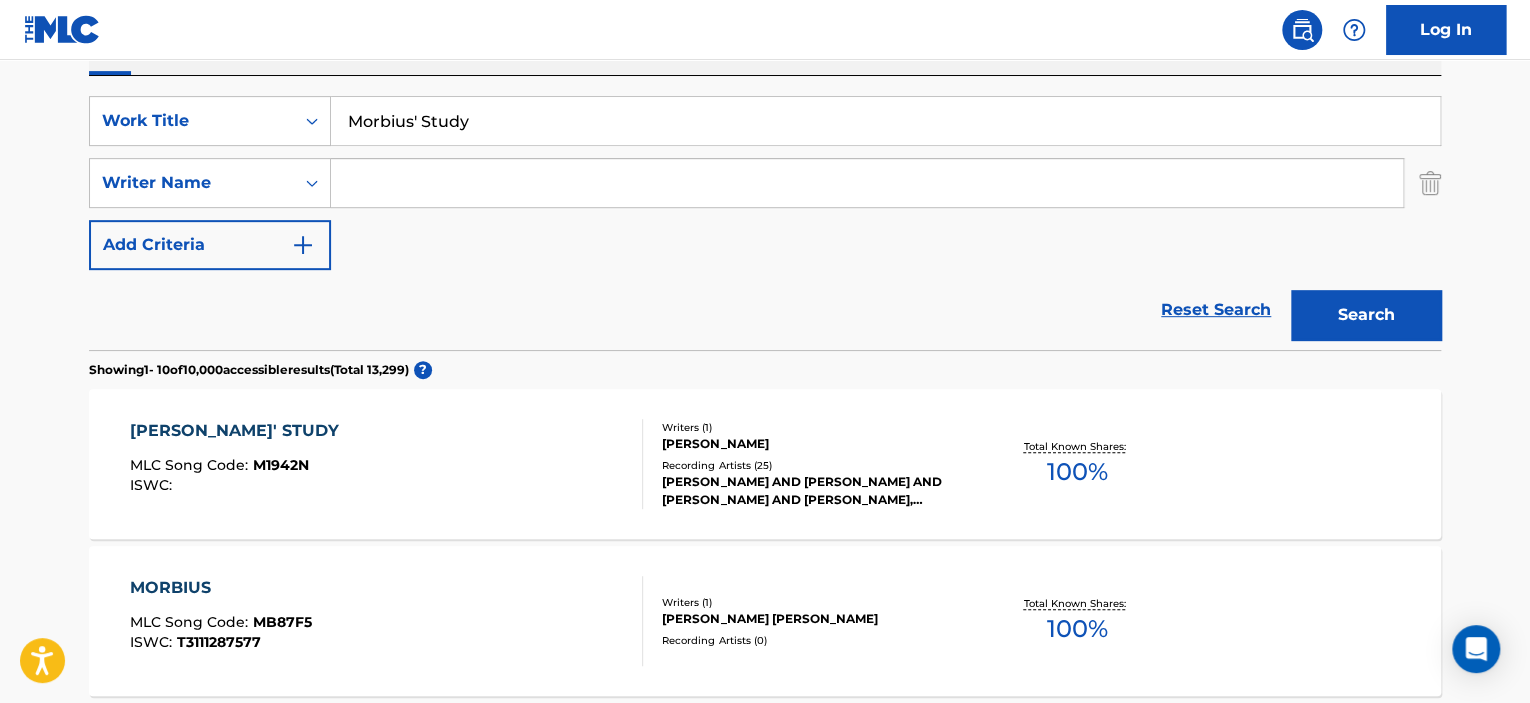 scroll, scrollTop: 464, scrollLeft: 0, axis: vertical 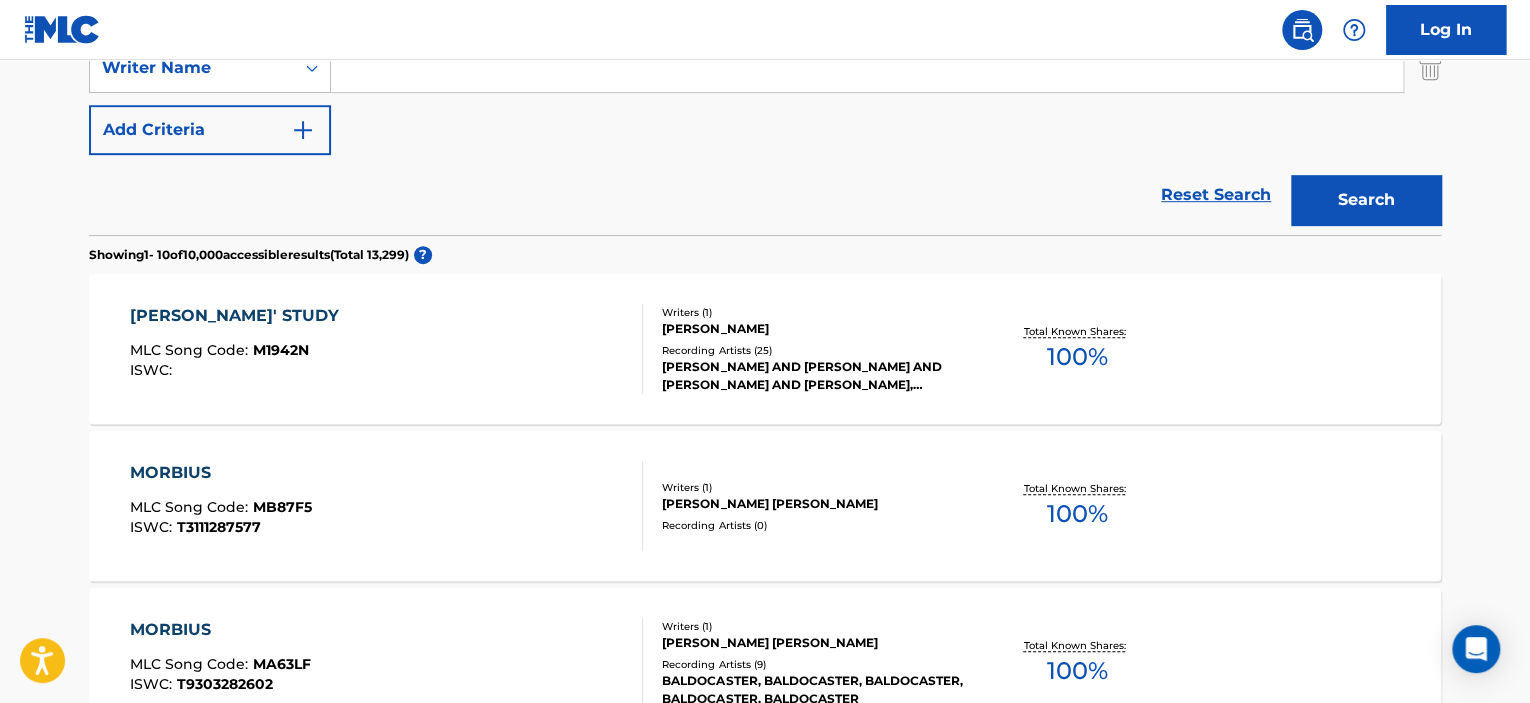 click on "[PERSON_NAME]' STUDY MLC Song Code : M1942N ISWC :" at bounding box center [387, 349] 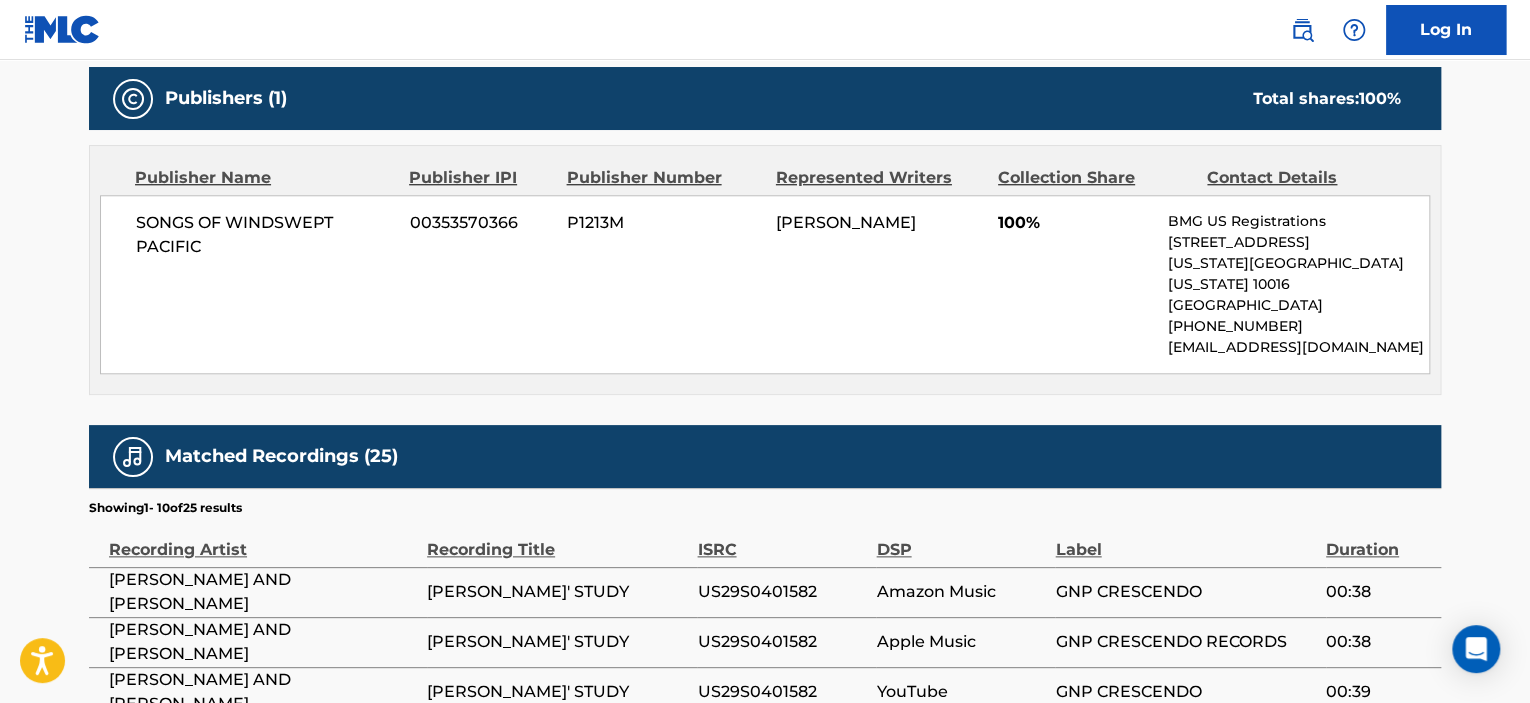 scroll, scrollTop: 1200, scrollLeft: 0, axis: vertical 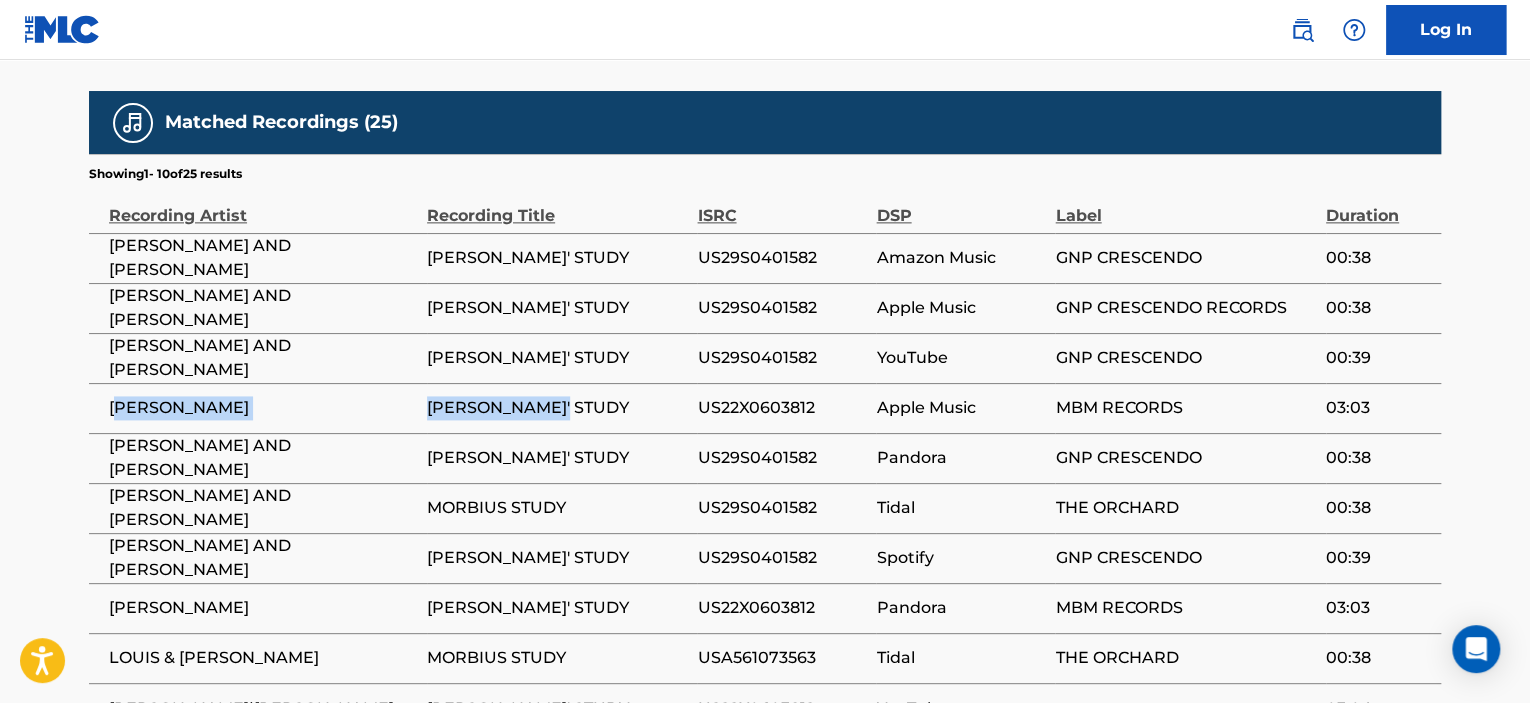 drag, startPoint x: 113, startPoint y: 384, endPoint x: 600, endPoint y: 383, distance: 487.00104 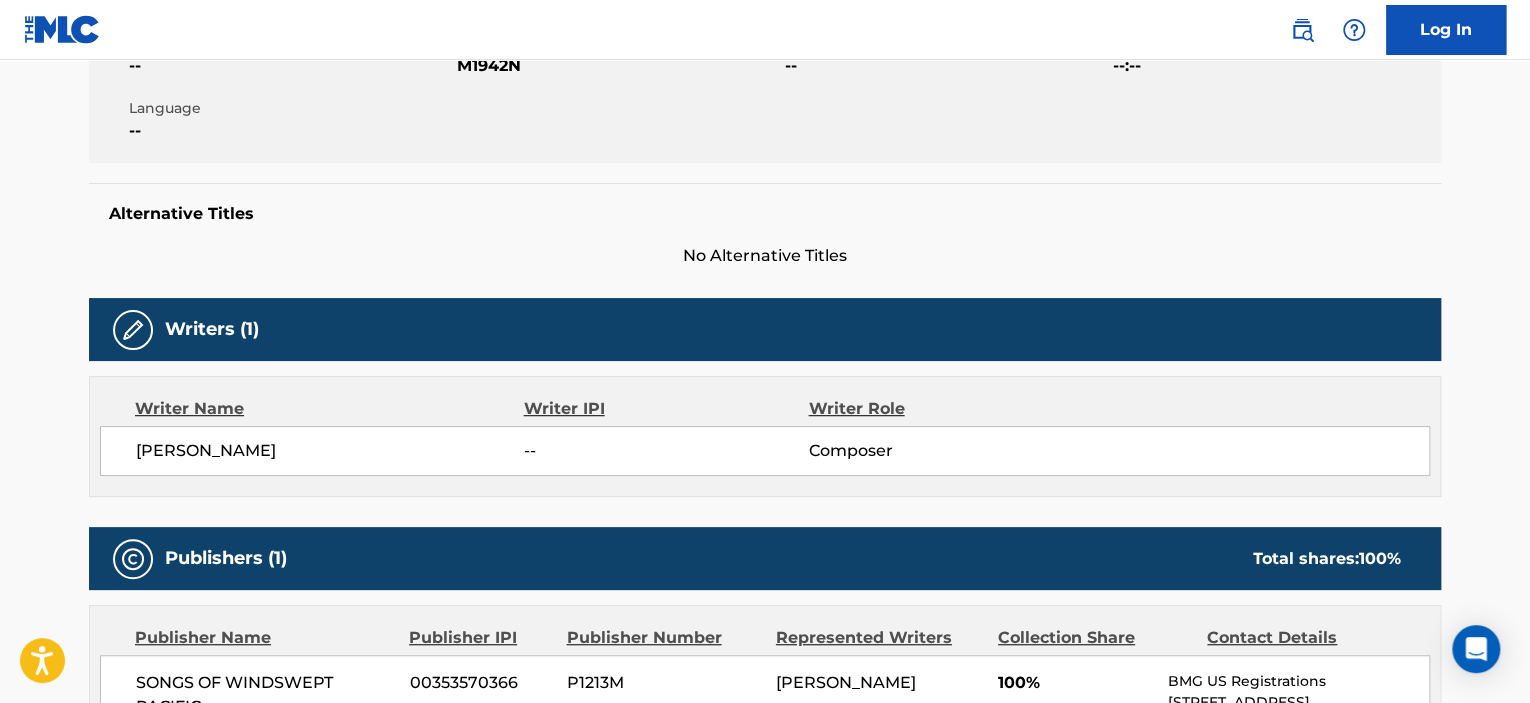 scroll, scrollTop: 6, scrollLeft: 0, axis: vertical 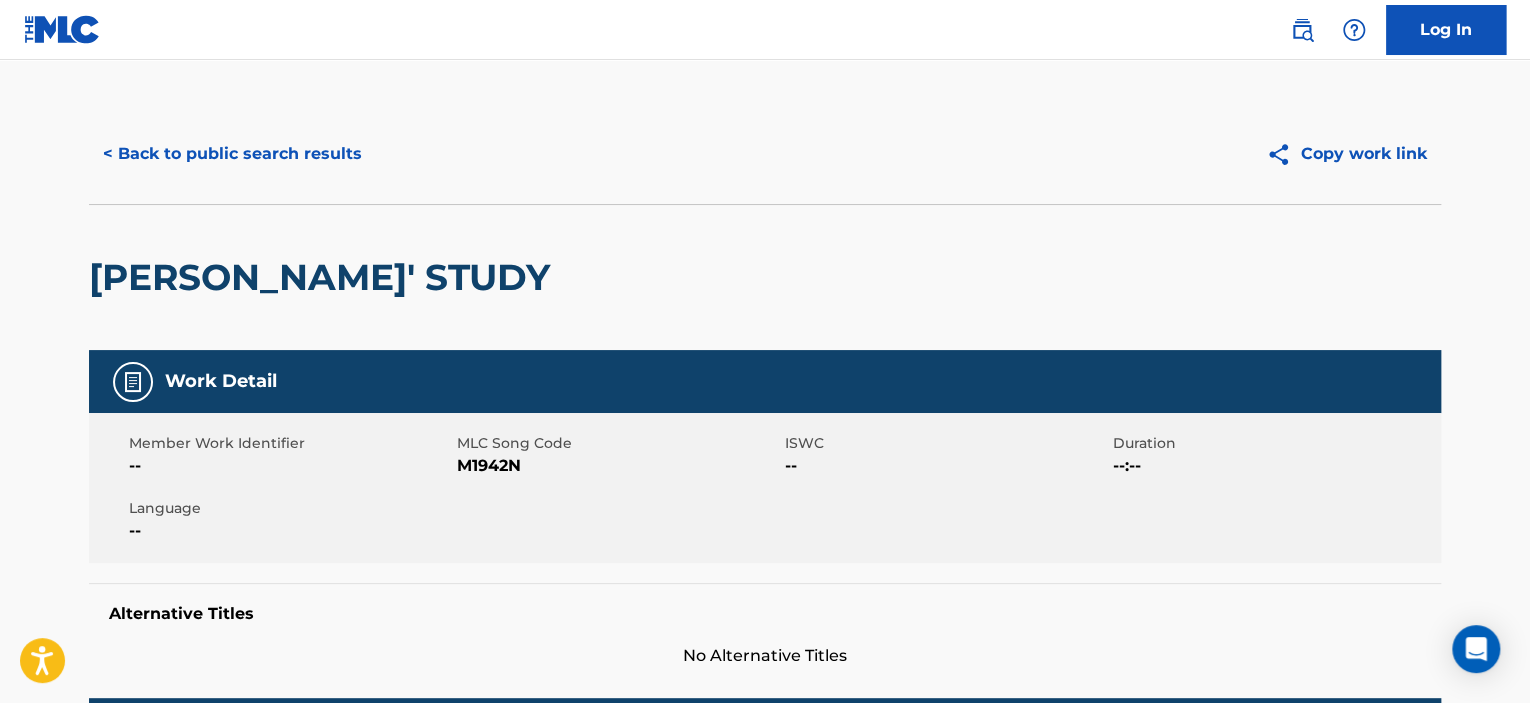 click on "< Back to public search results" at bounding box center (232, 154) 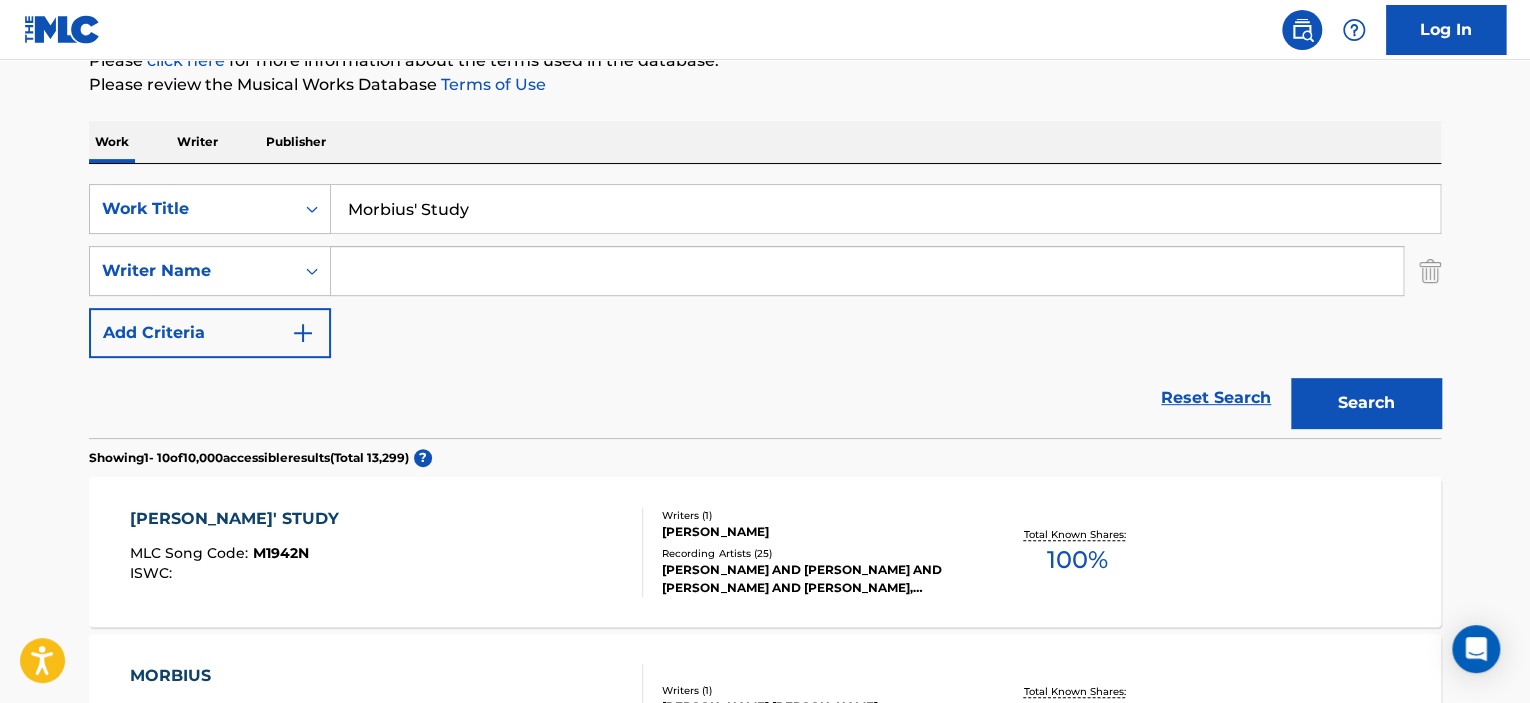 scroll, scrollTop: 0, scrollLeft: 0, axis: both 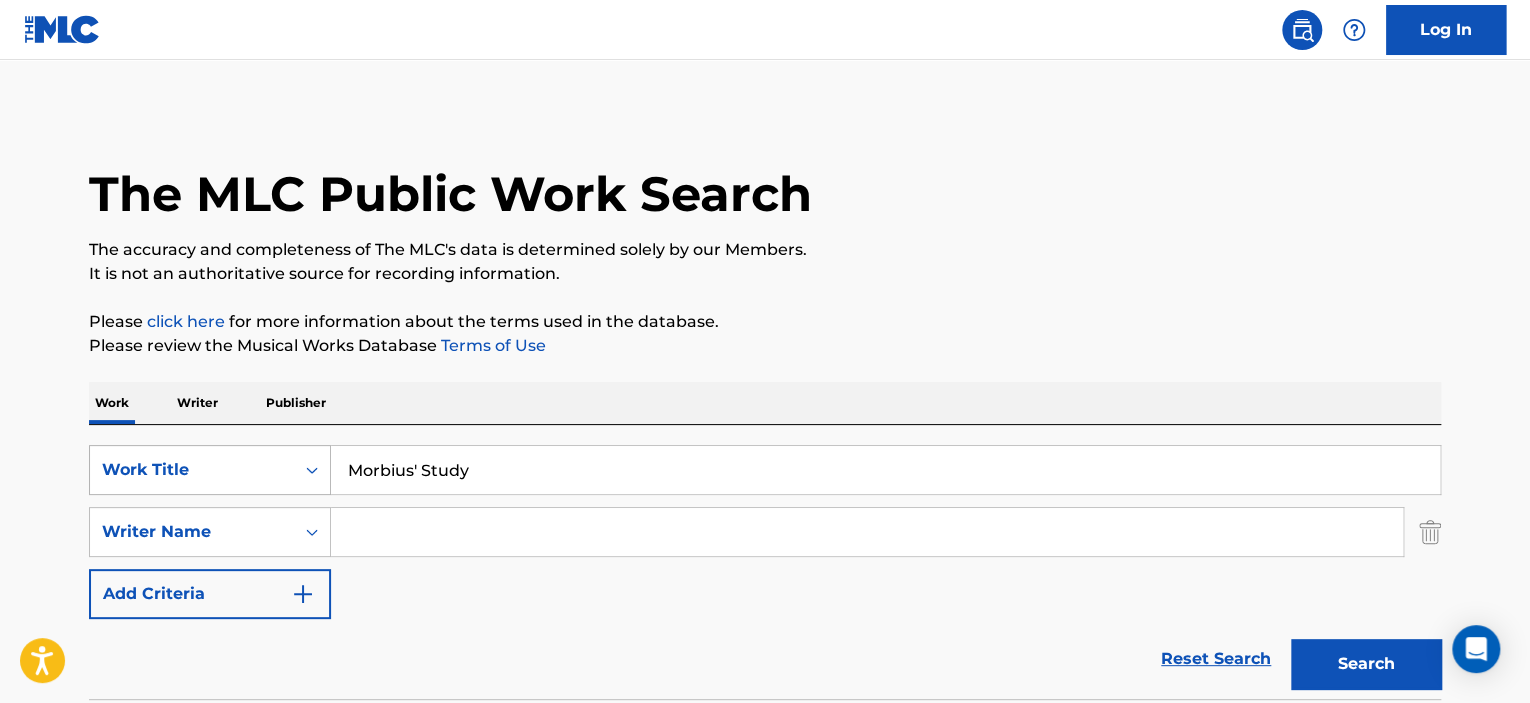 drag, startPoint x: 356, startPoint y: 470, endPoint x: 266, endPoint y: 470, distance: 90 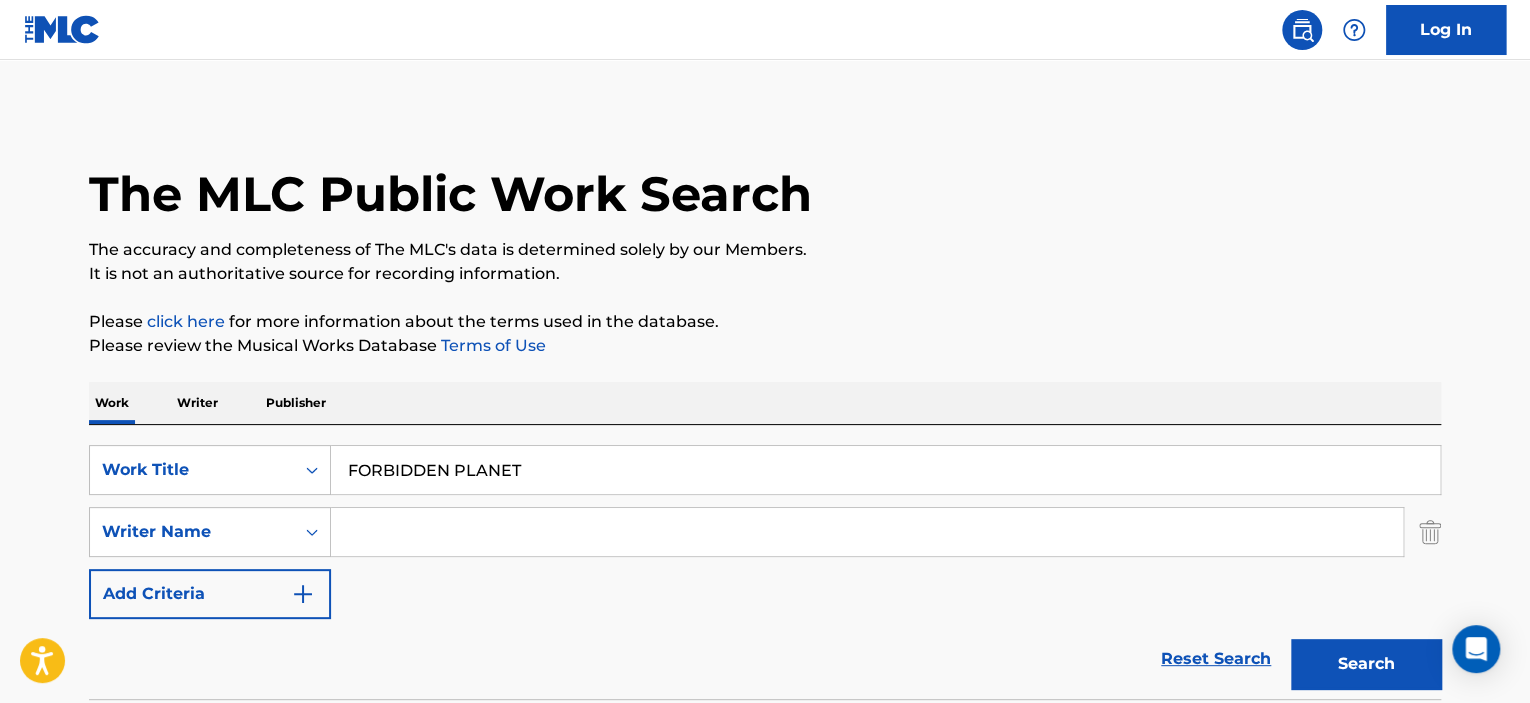 type on "FORBIDDEN PLANET" 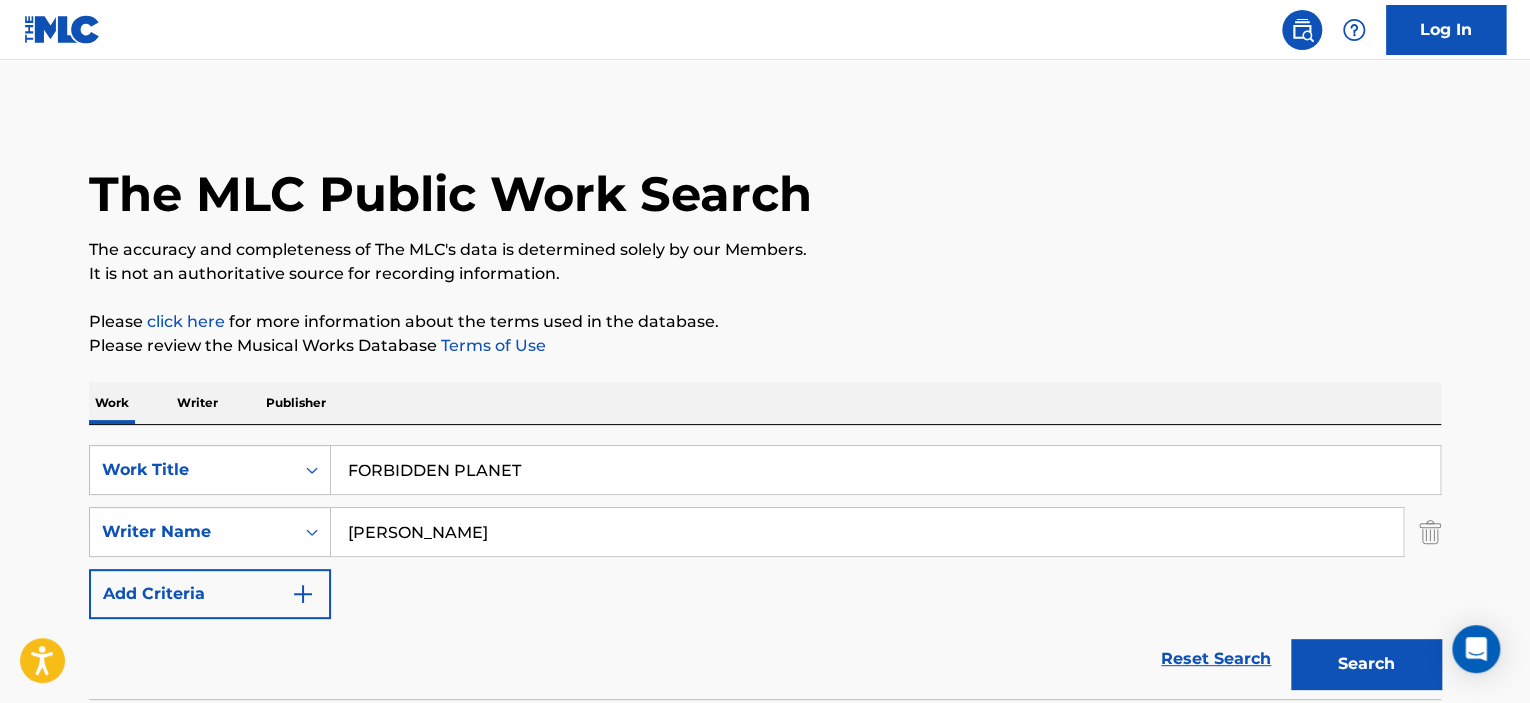 type on "barron" 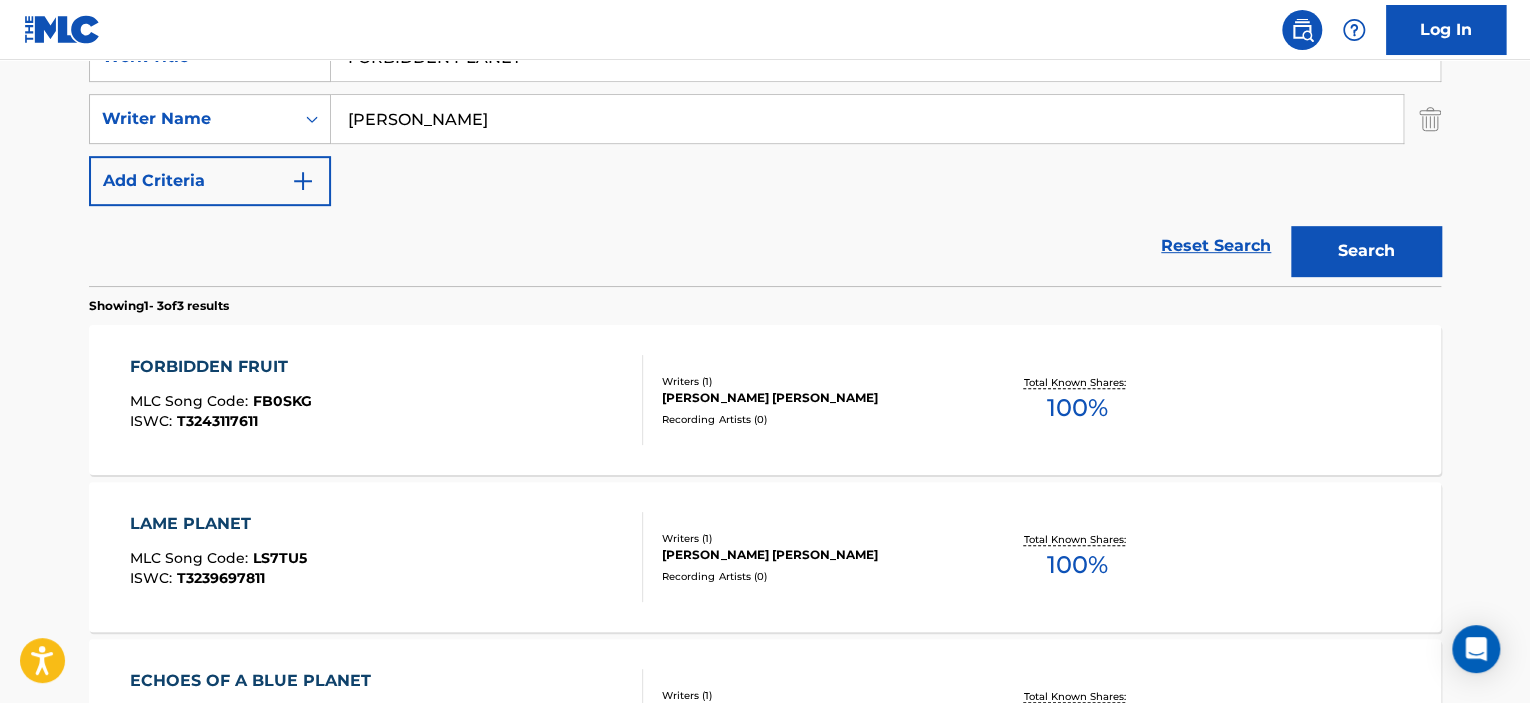 scroll, scrollTop: 398, scrollLeft: 0, axis: vertical 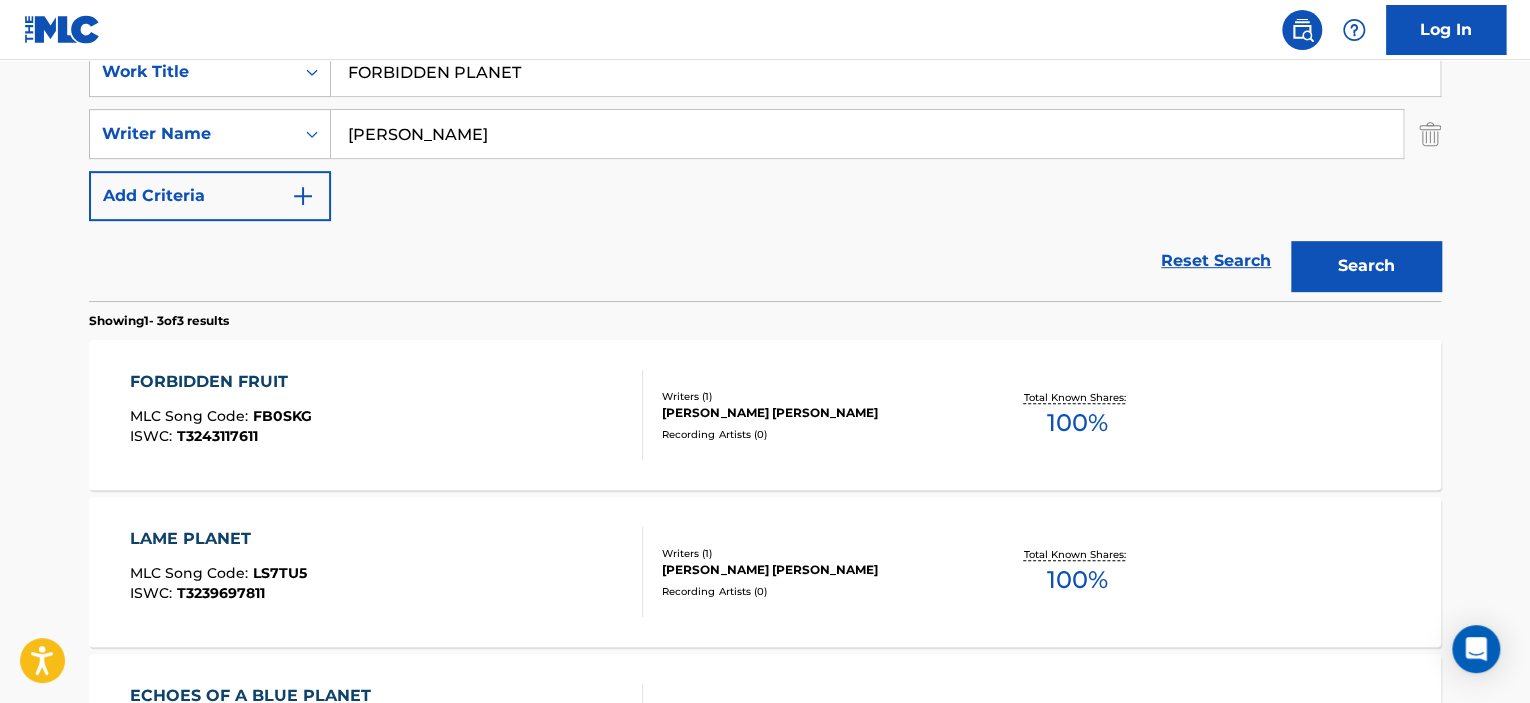 click on "FORBIDDEN PLANET" at bounding box center (885, 72) 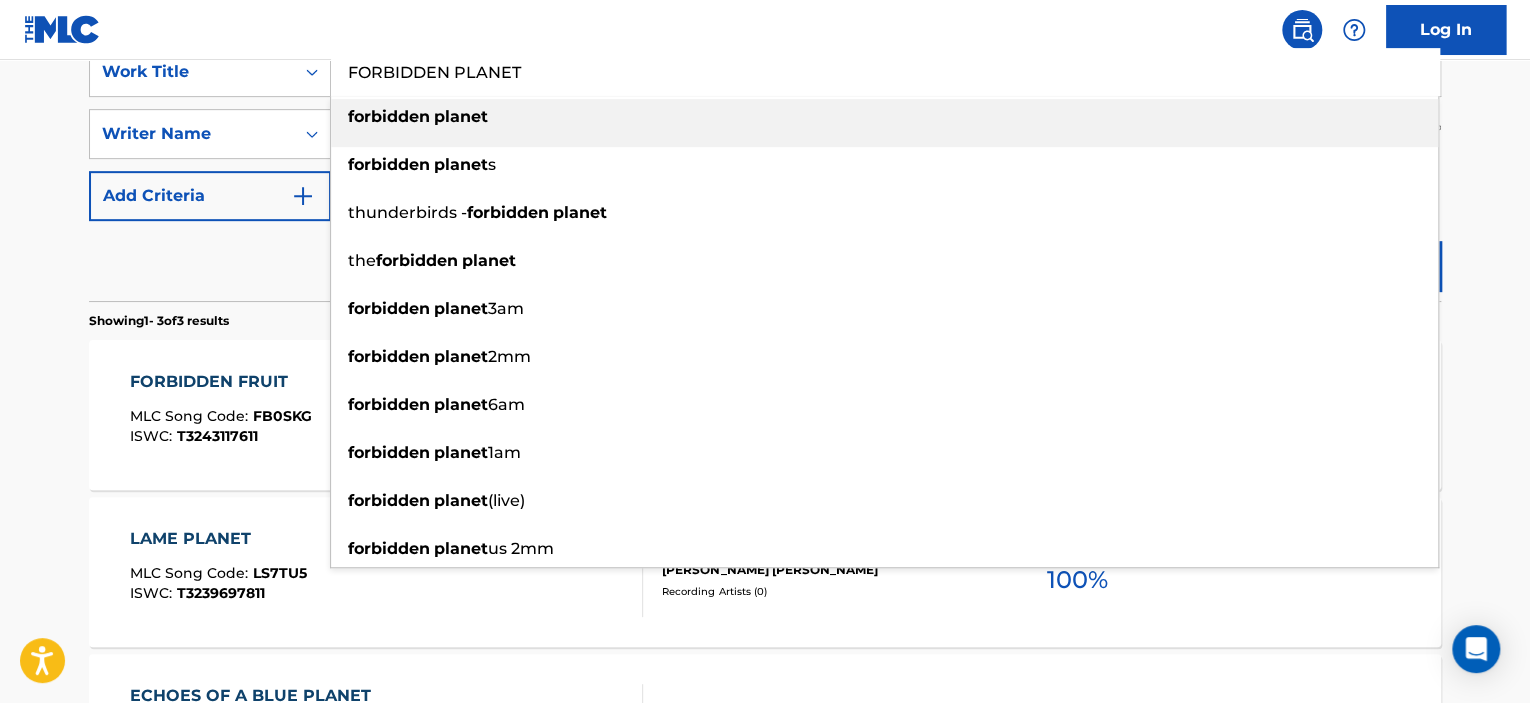 click on "FORBIDDEN PLANET" at bounding box center (885, 72) 